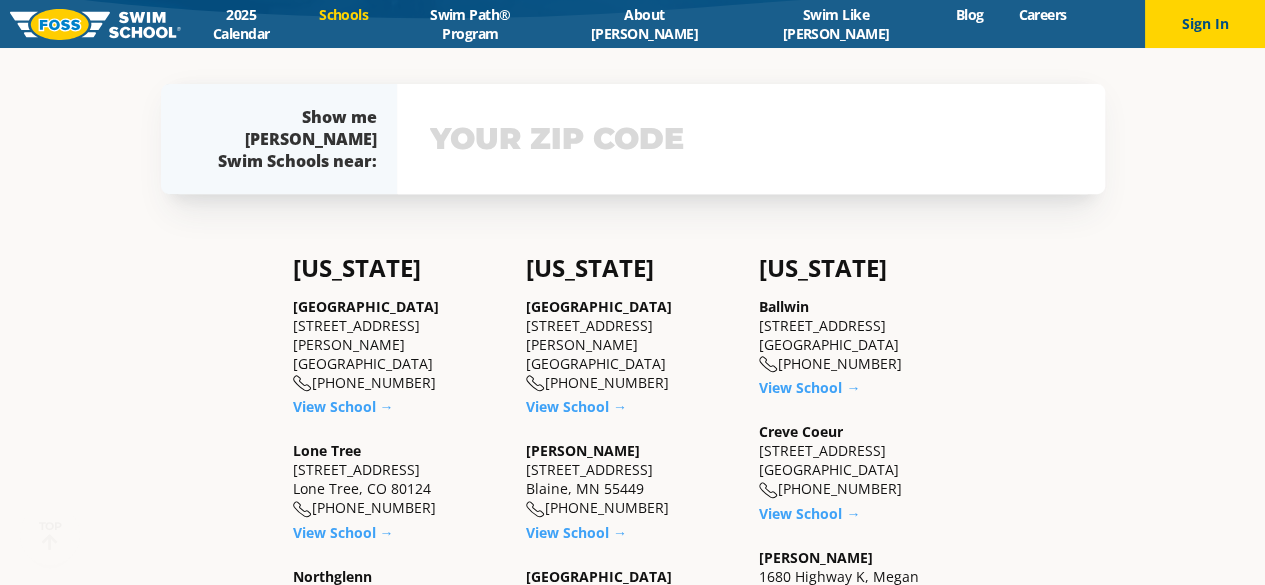 scroll, scrollTop: 0, scrollLeft: 0, axis: both 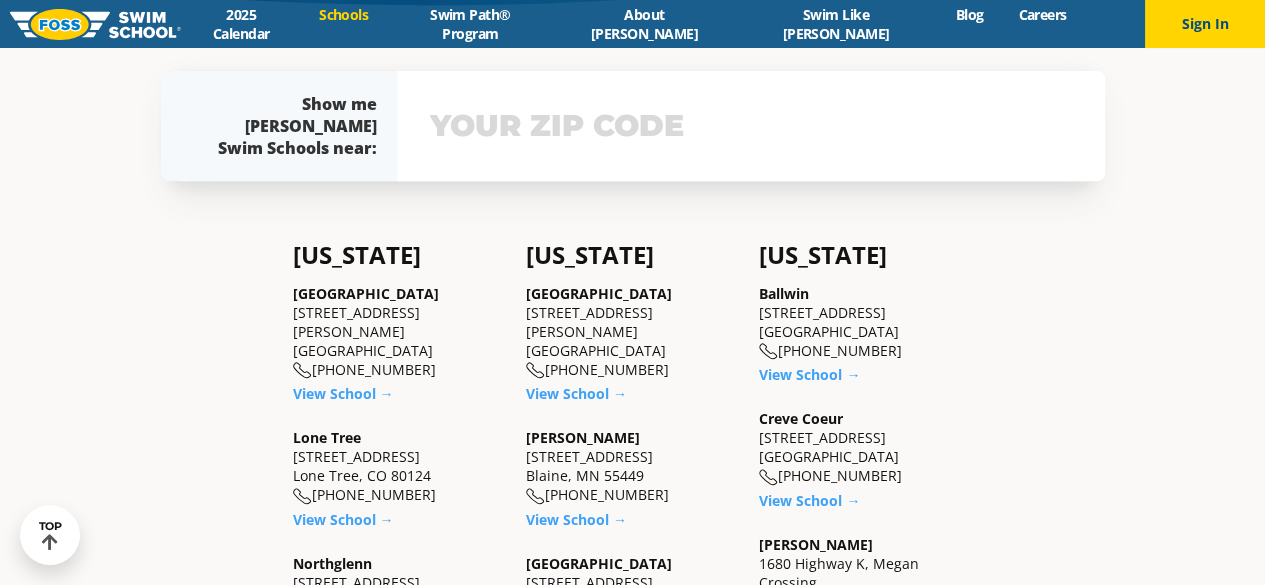 click at bounding box center (751, 126) 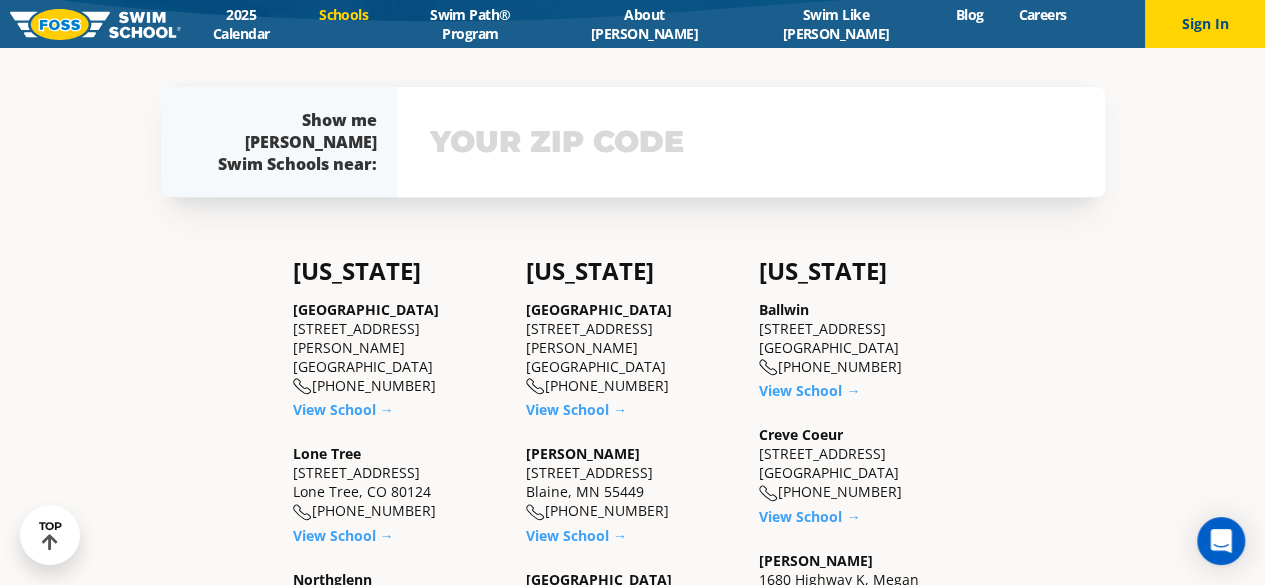 scroll, scrollTop: 360, scrollLeft: 0, axis: vertical 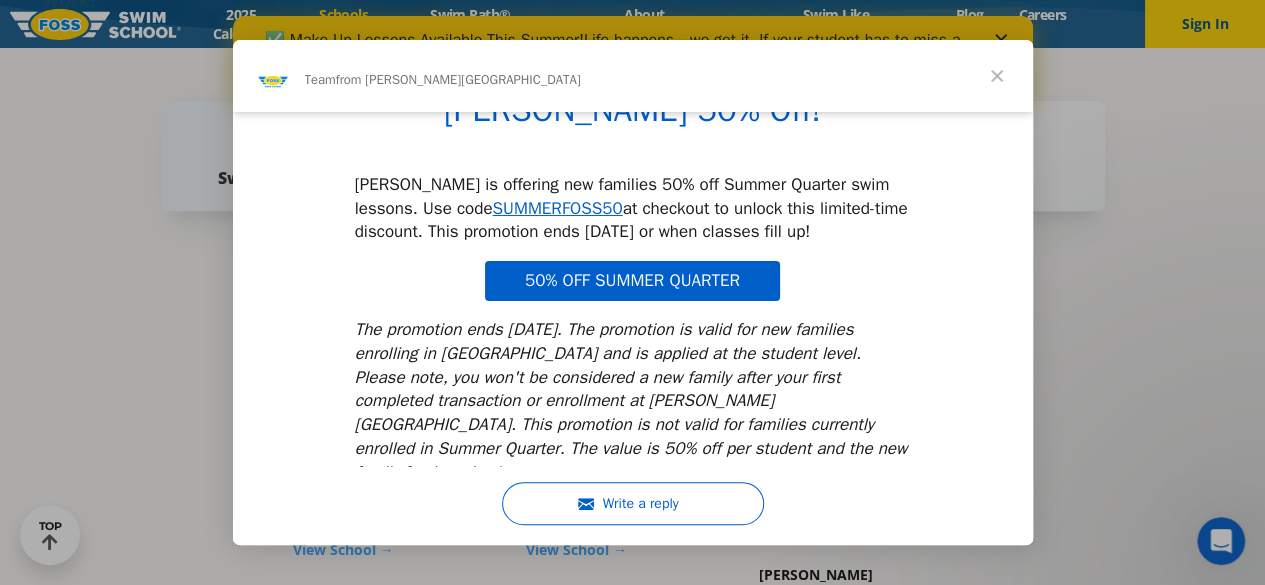 drag, startPoint x: 425, startPoint y: 170, endPoint x: 280, endPoint y: 341, distance: 224.2008 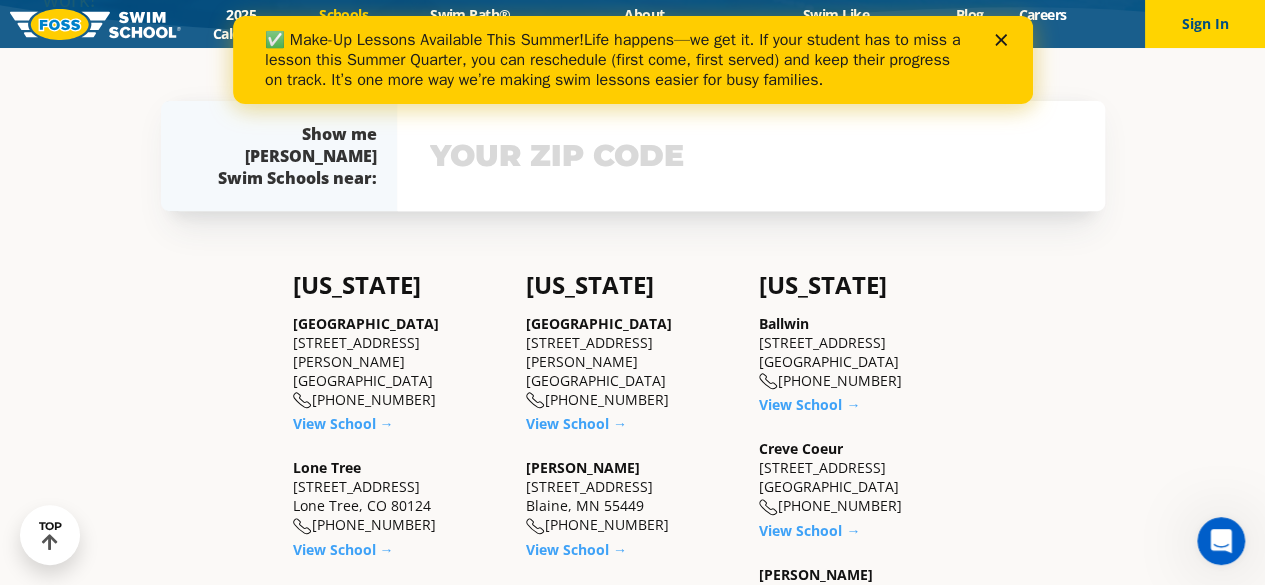 click at bounding box center (751, 156) 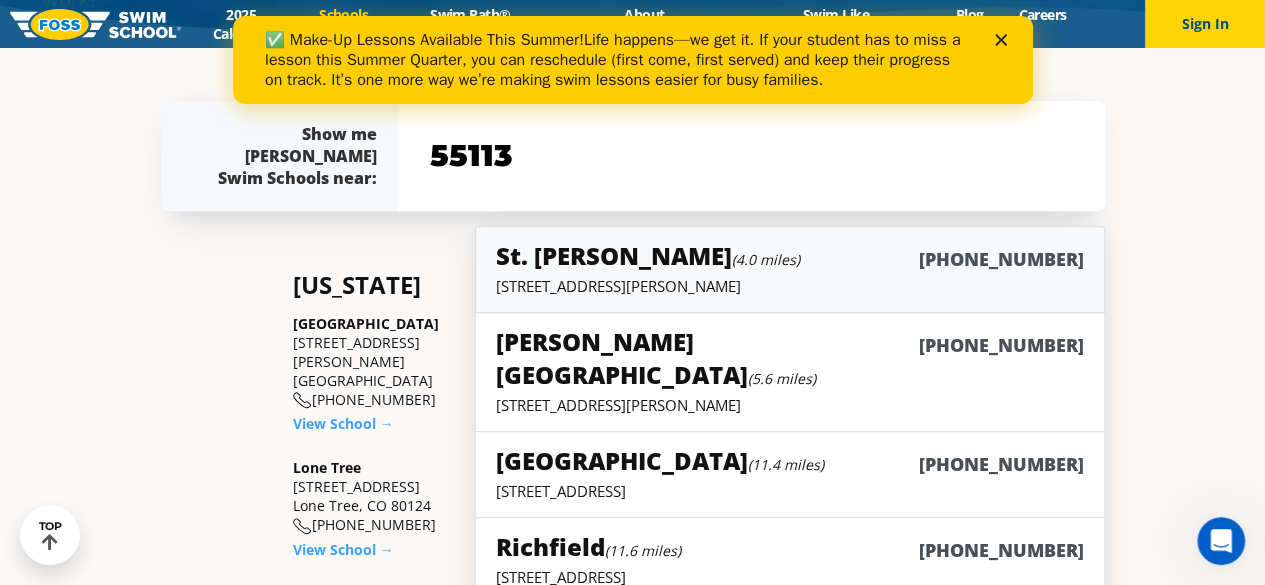 type on "55113" 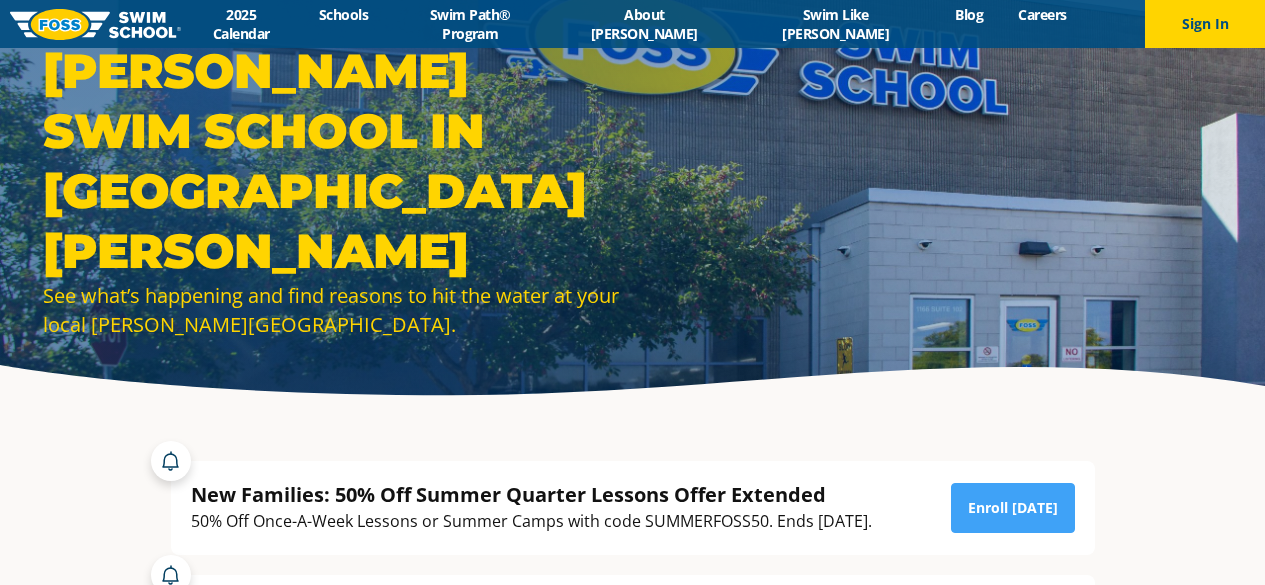 scroll, scrollTop: 0, scrollLeft: 0, axis: both 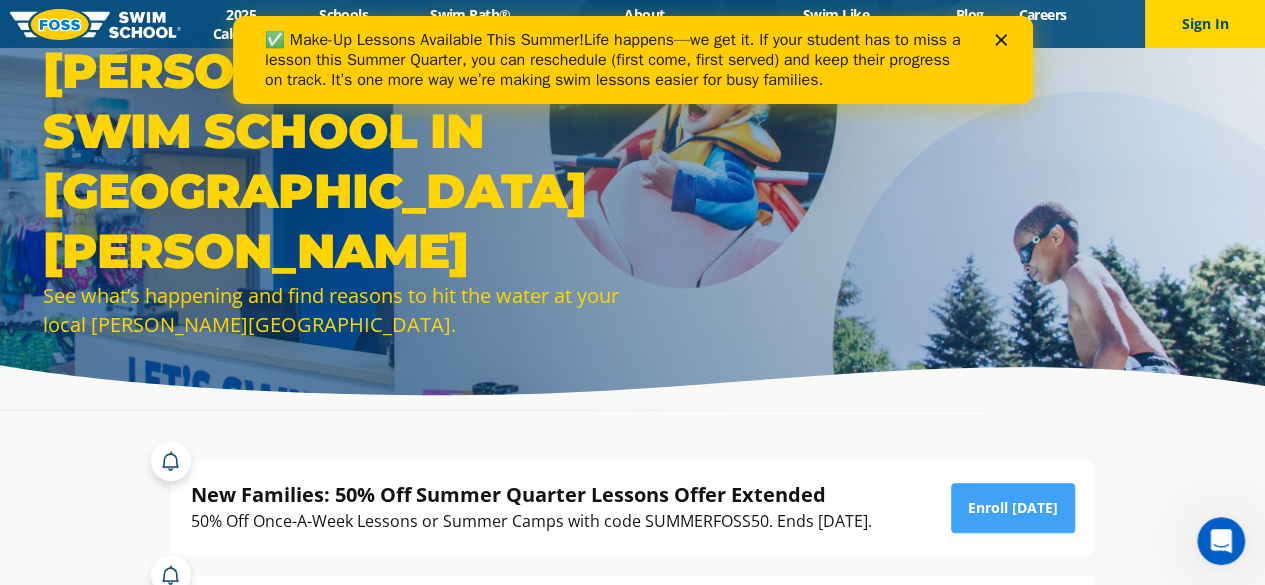 click 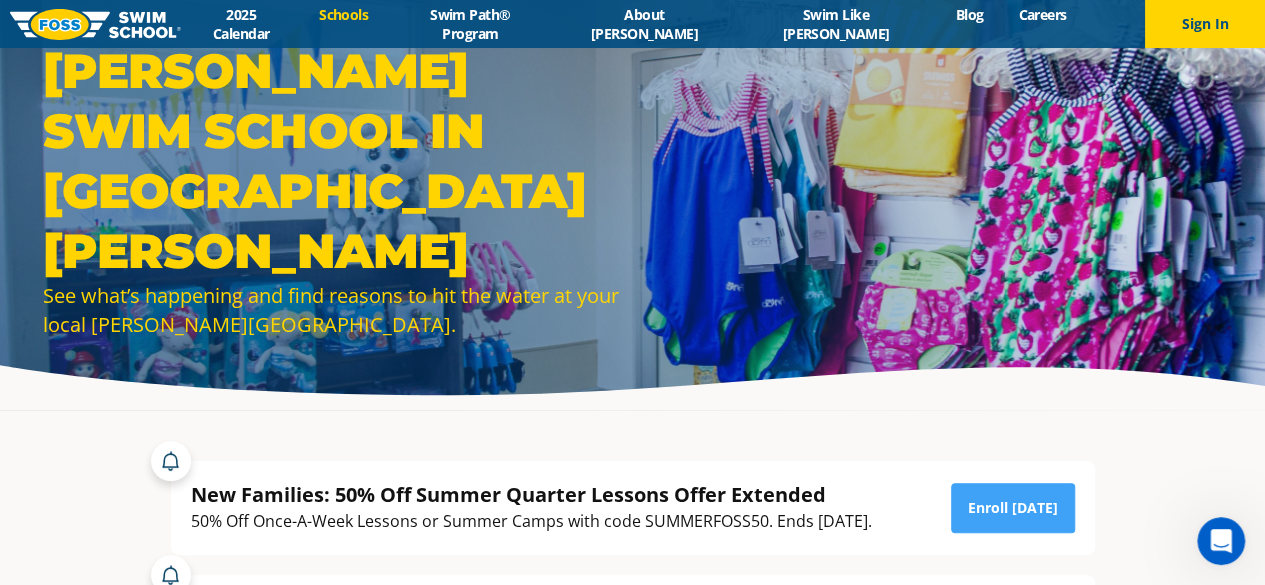 click on "Schools" at bounding box center [344, 14] 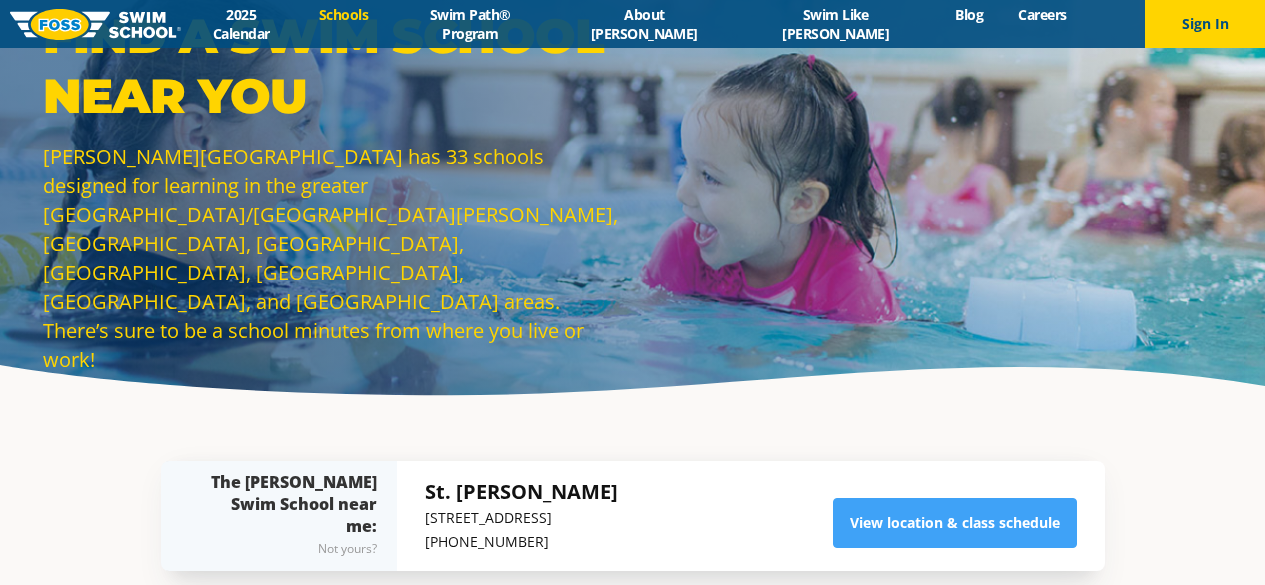 scroll, scrollTop: 0, scrollLeft: 0, axis: both 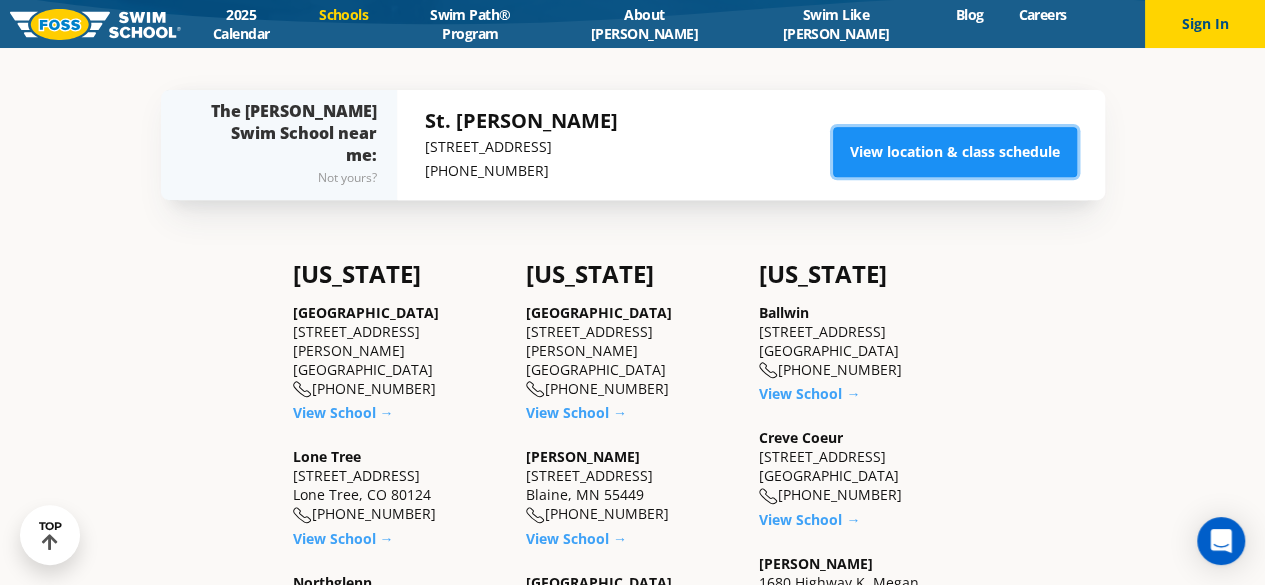 click on "View location & class schedule" at bounding box center (955, 152) 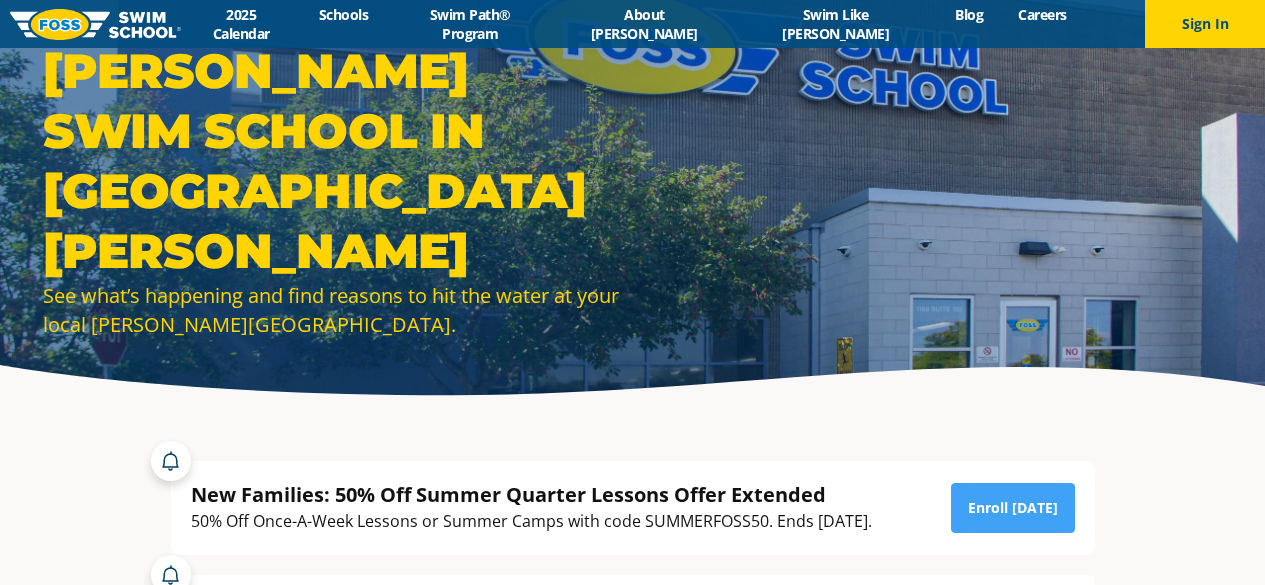 scroll, scrollTop: 0, scrollLeft: 0, axis: both 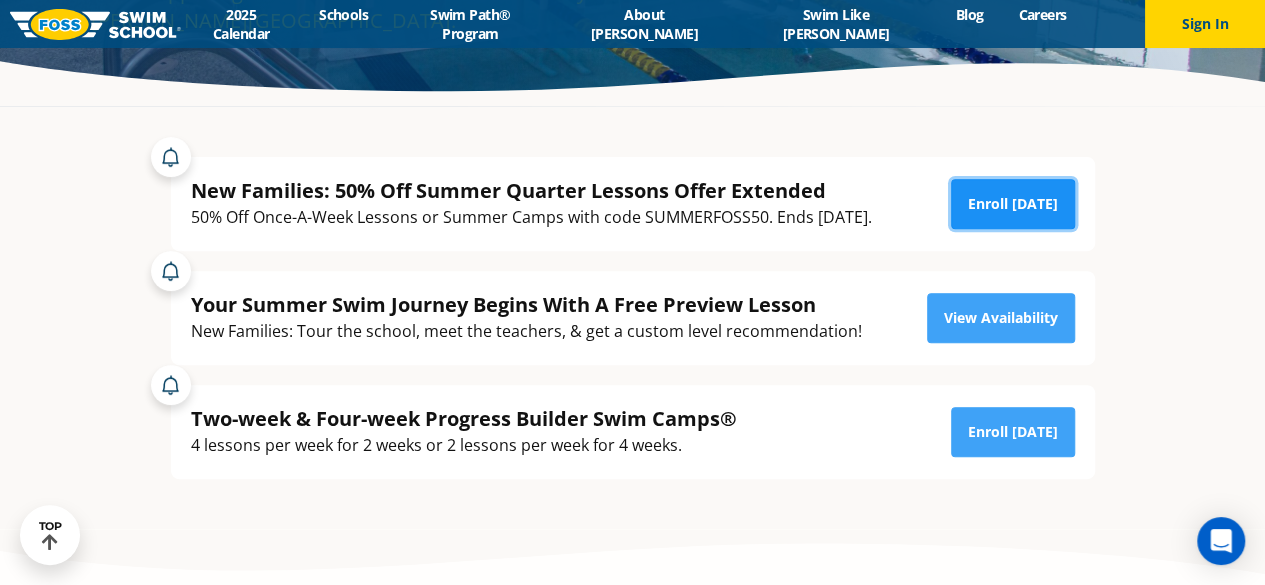 click on "Enroll Today" at bounding box center (1013, 204) 